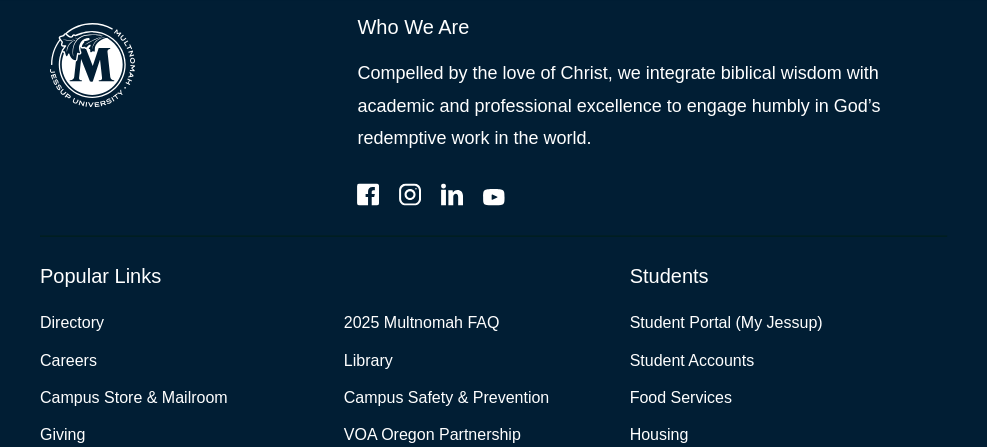 scroll, scrollTop: 4600, scrollLeft: 0, axis: vertical 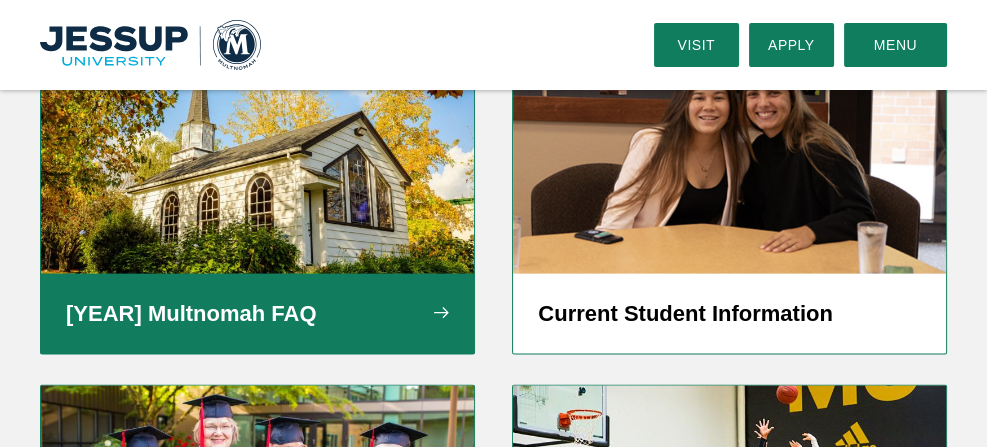 click on "2025 Multnomah FAQ" at bounding box center (257, 314) 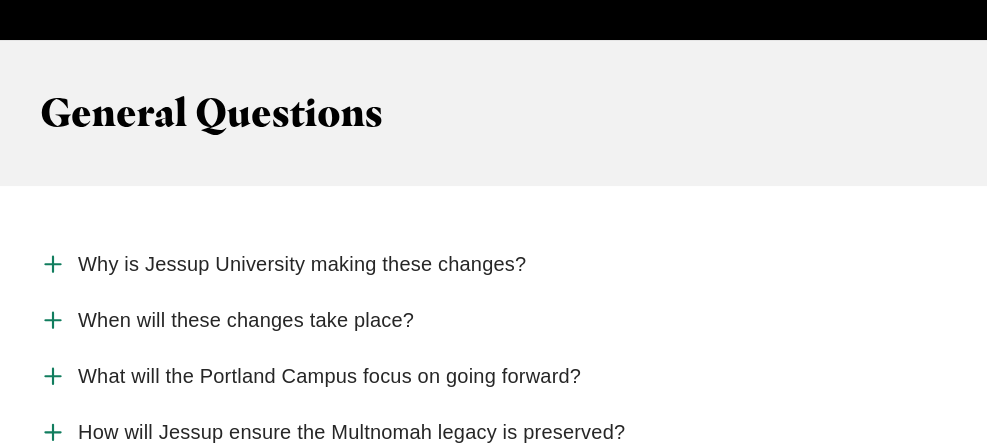 scroll, scrollTop: 2100, scrollLeft: 0, axis: vertical 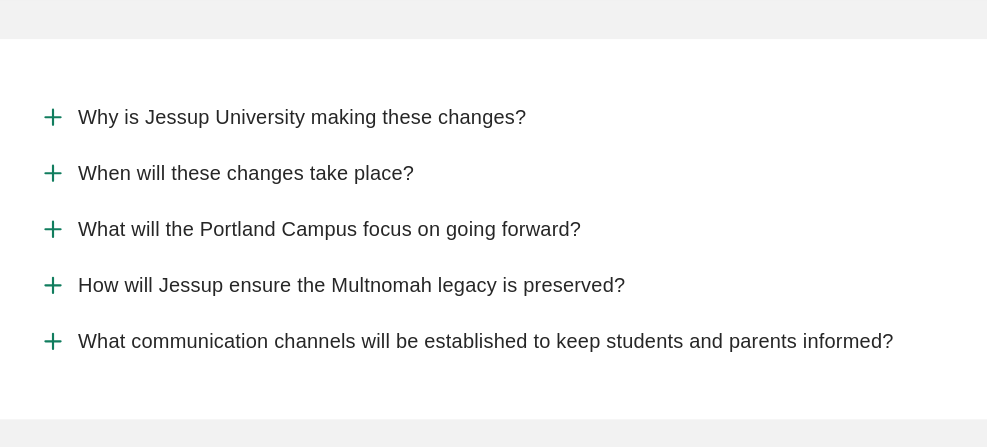 click 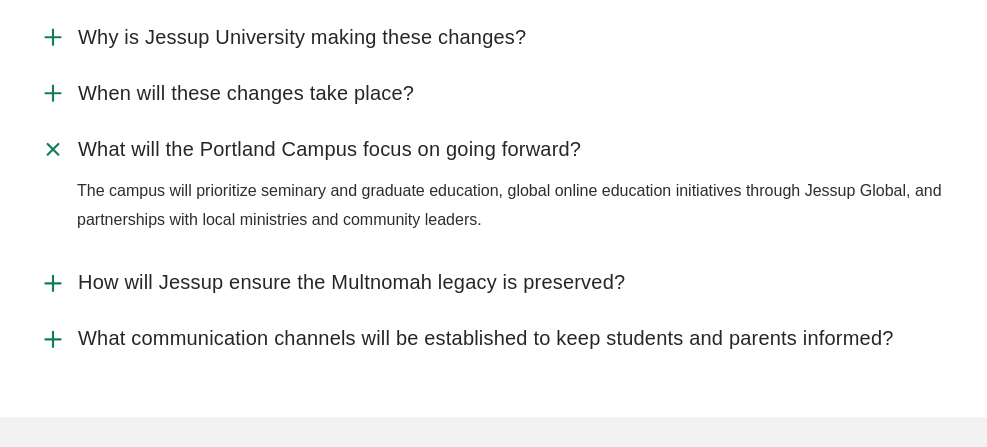 scroll, scrollTop: 2200, scrollLeft: 0, axis: vertical 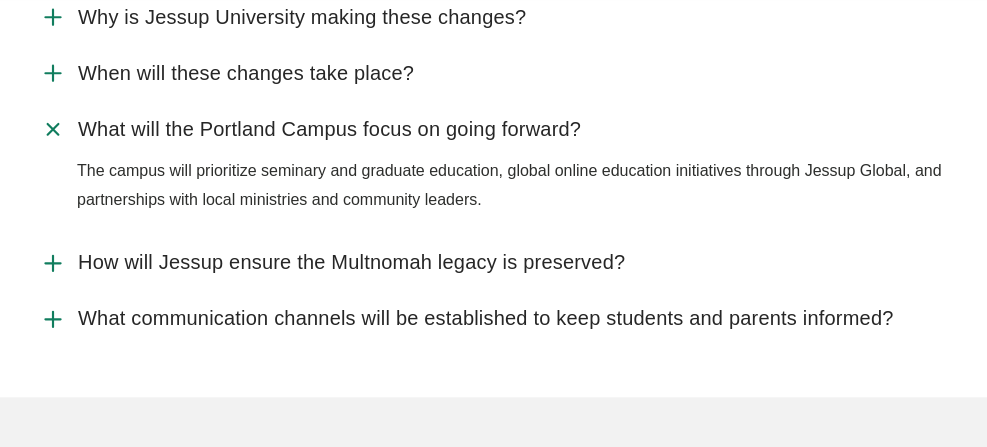 click 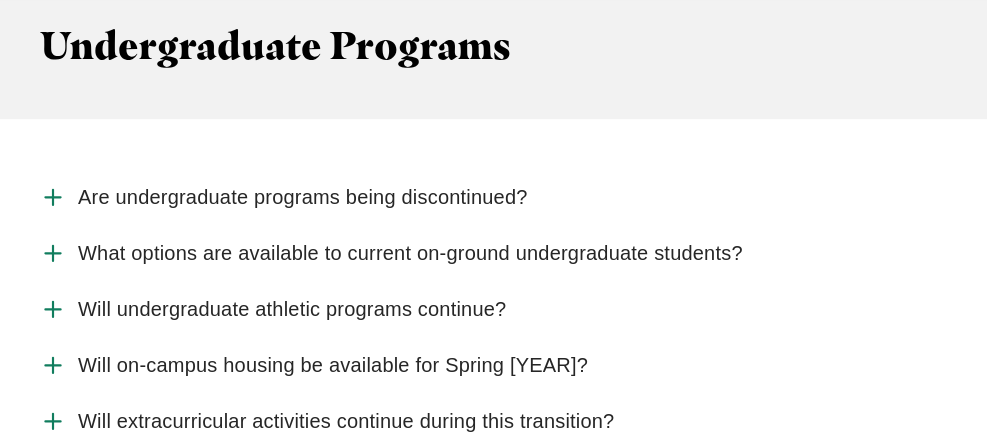 scroll, scrollTop: 2800, scrollLeft: 0, axis: vertical 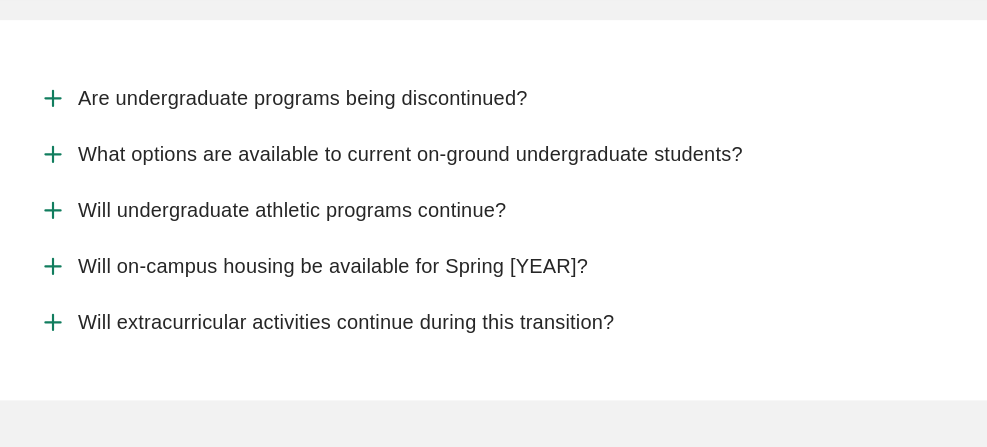 click 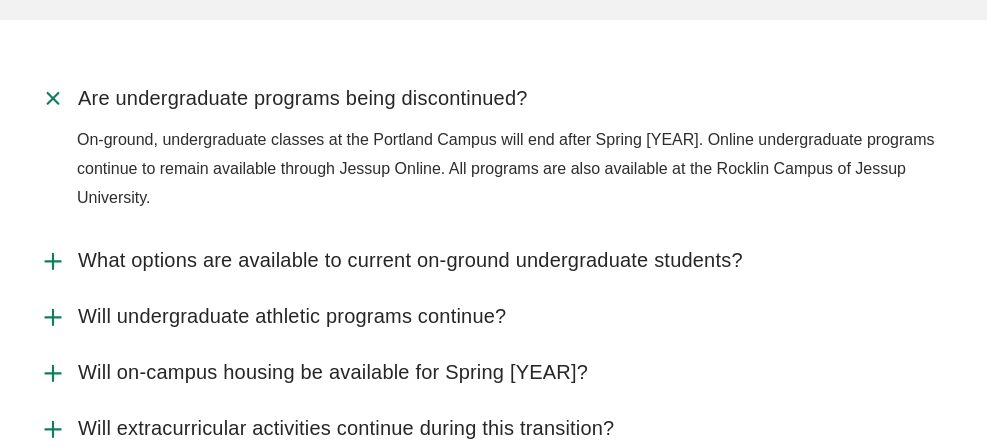 scroll, scrollTop: 2900, scrollLeft: 0, axis: vertical 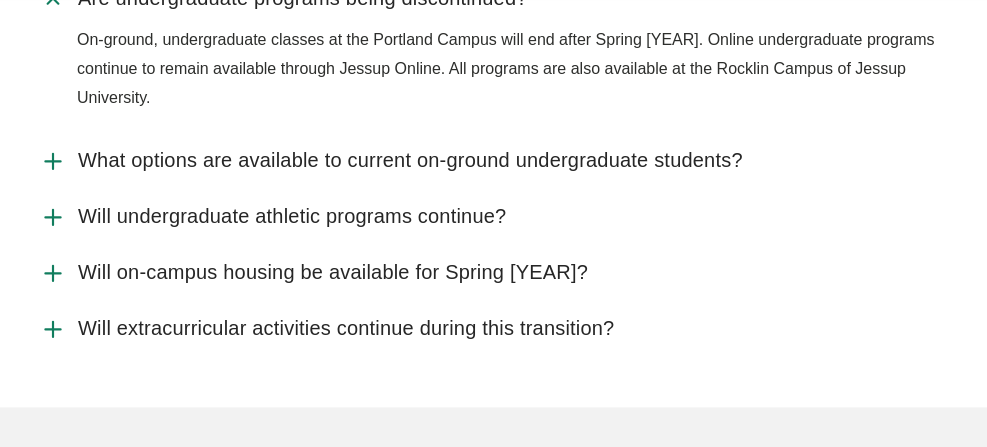 click 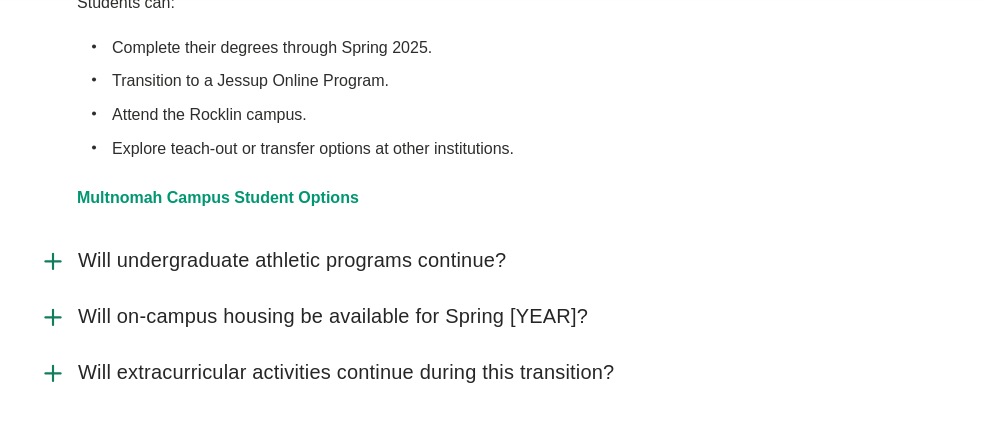 scroll, scrollTop: 3200, scrollLeft: 0, axis: vertical 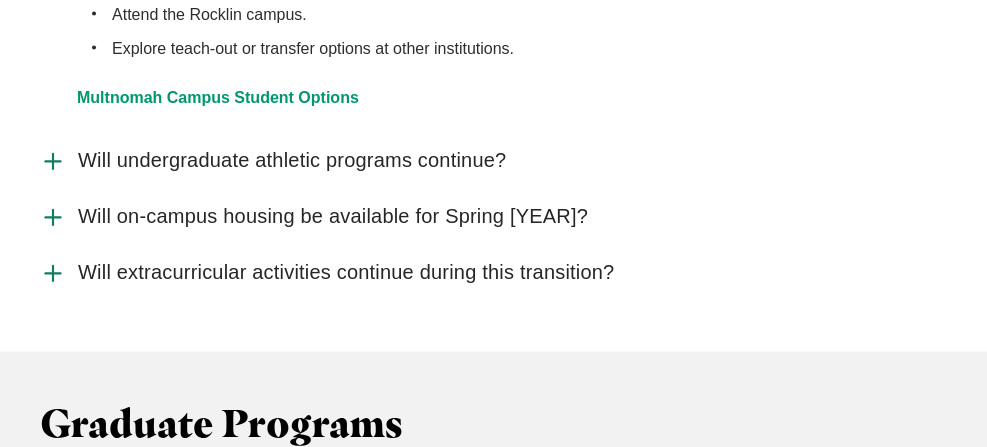click 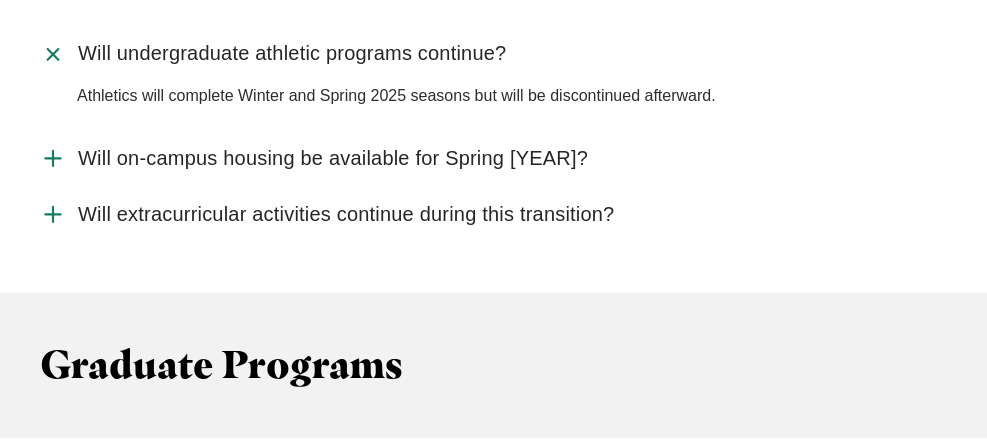 scroll, scrollTop: 3400, scrollLeft: 0, axis: vertical 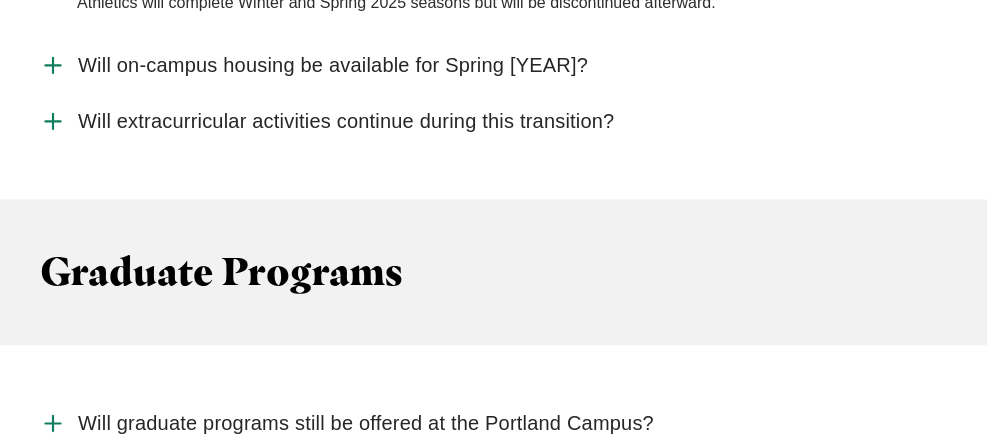 click 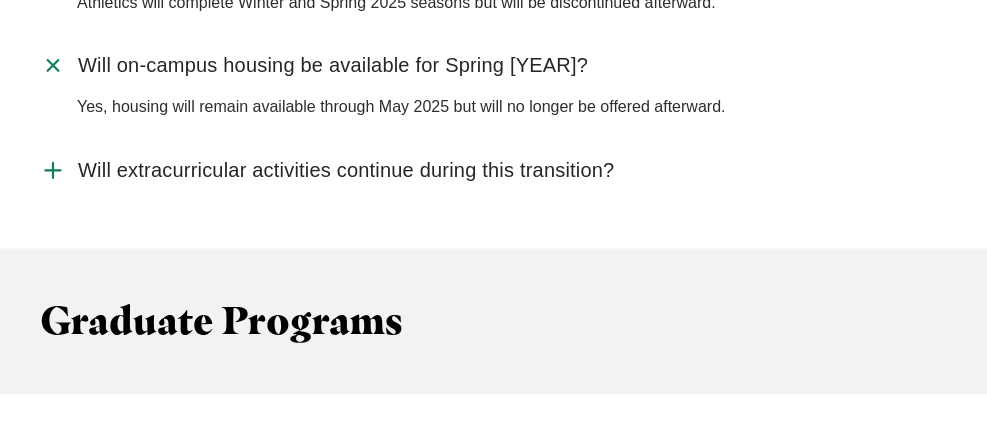 click 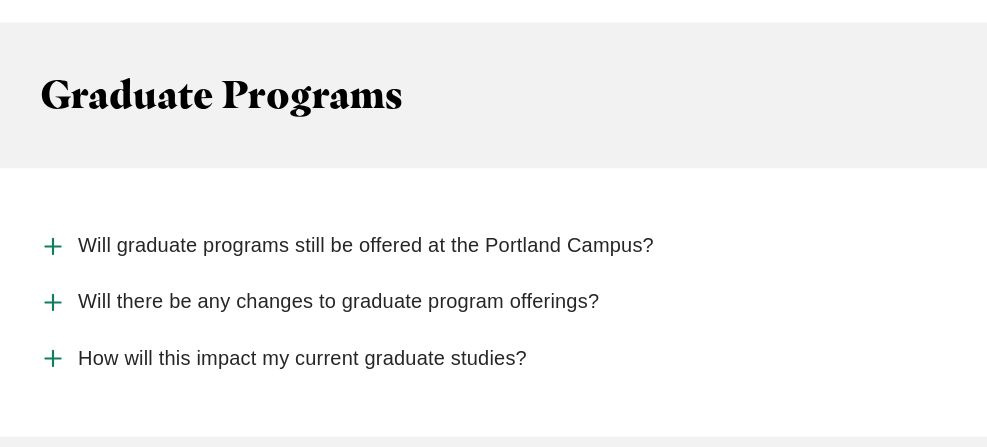 scroll, scrollTop: 3800, scrollLeft: 0, axis: vertical 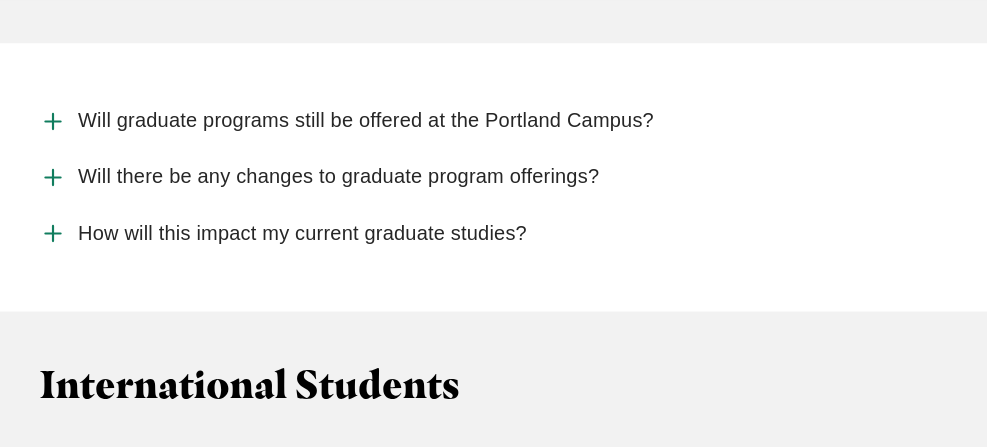 click 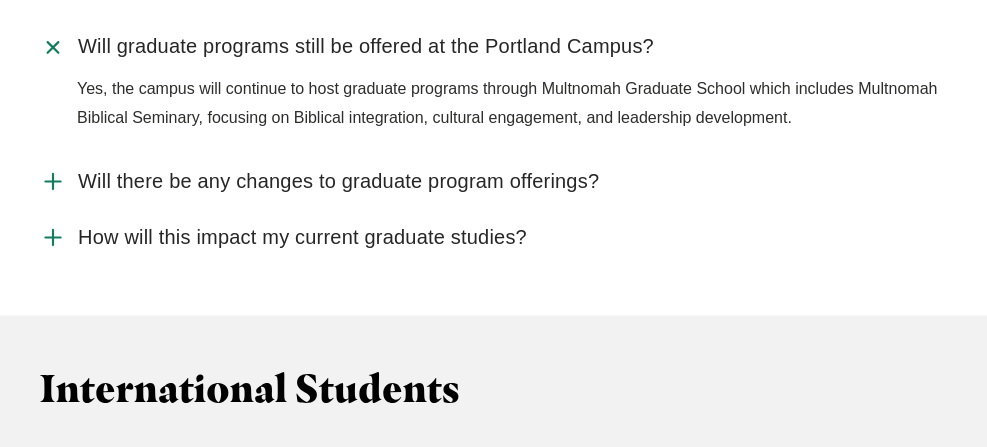scroll, scrollTop: 3900, scrollLeft: 0, axis: vertical 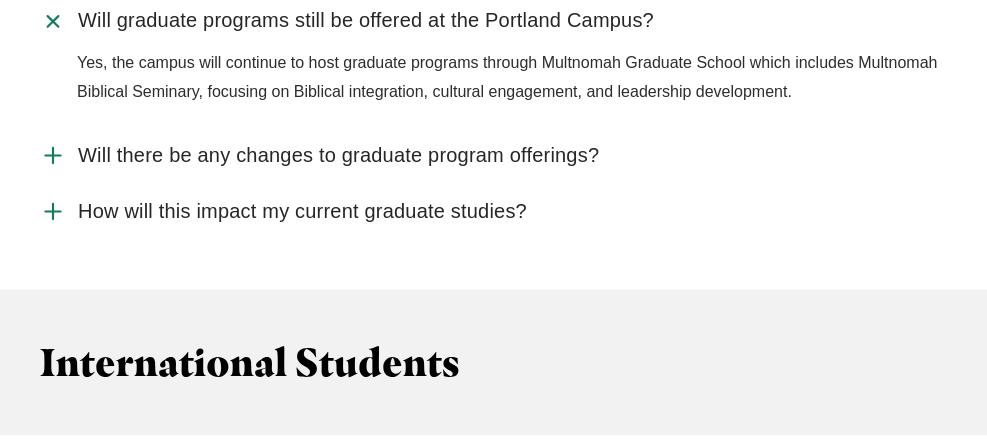 click 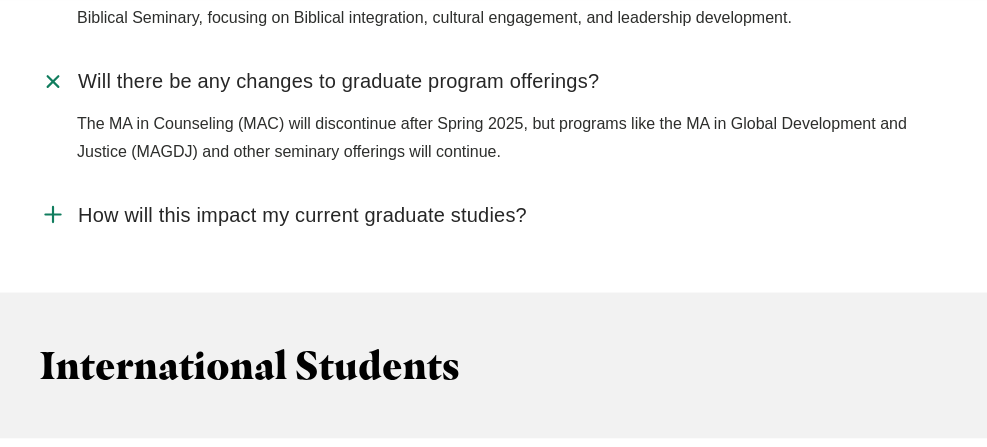 scroll, scrollTop: 4000, scrollLeft: 0, axis: vertical 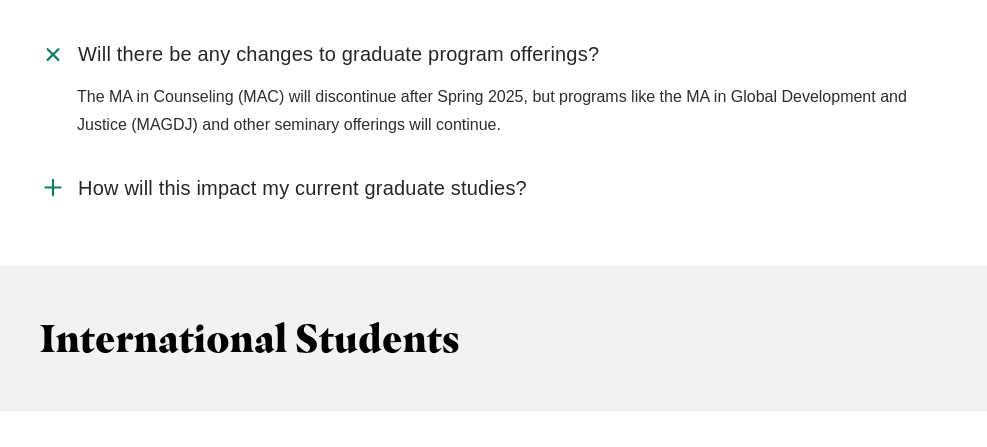click 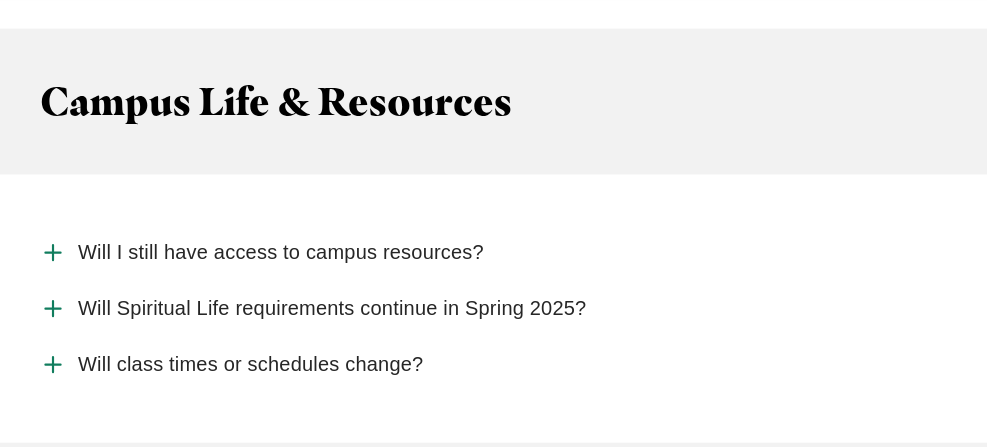 scroll, scrollTop: 5100, scrollLeft: 0, axis: vertical 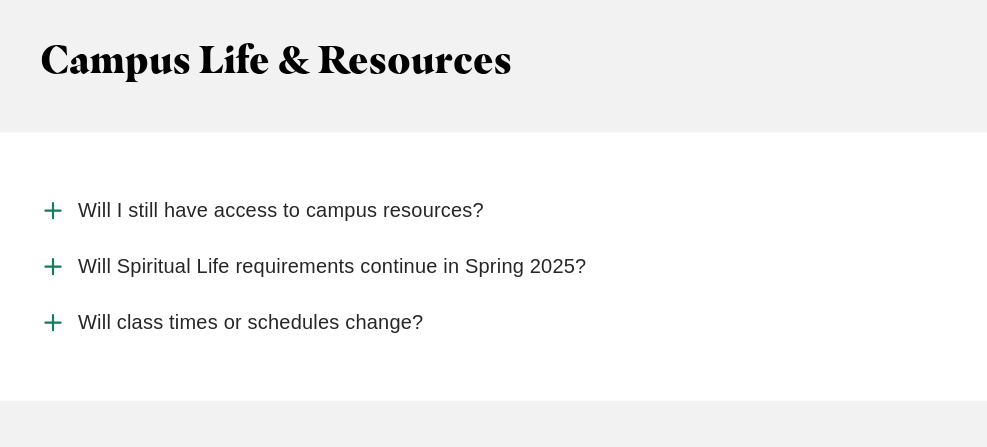 click 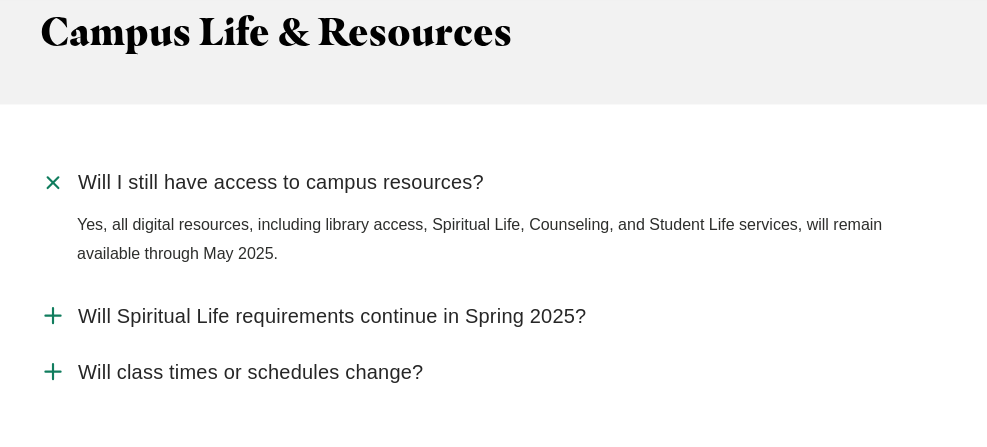 scroll, scrollTop: 5300, scrollLeft: 0, axis: vertical 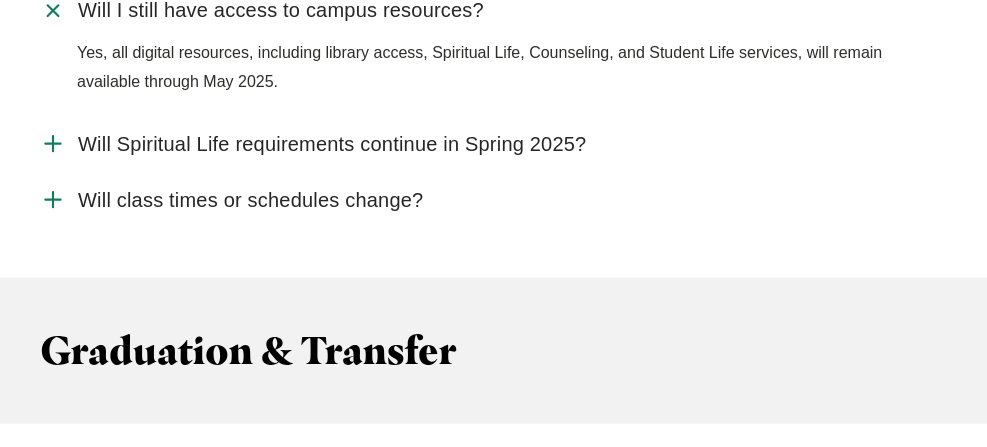 click 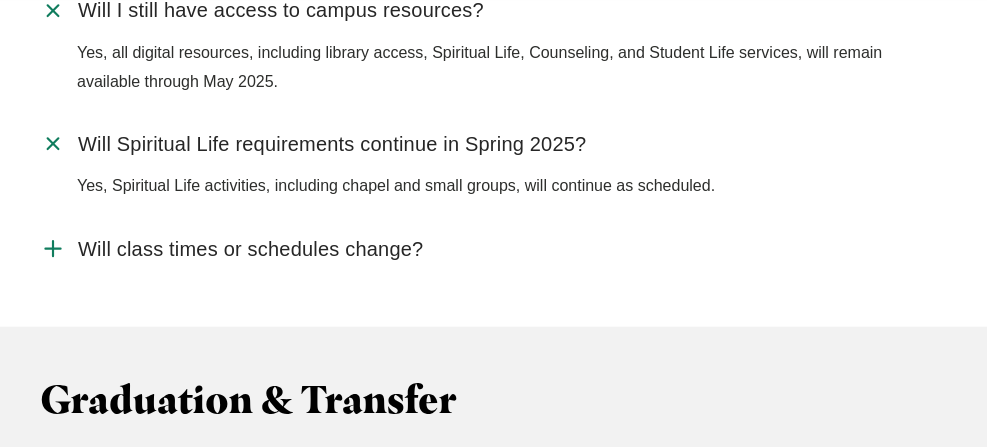 click 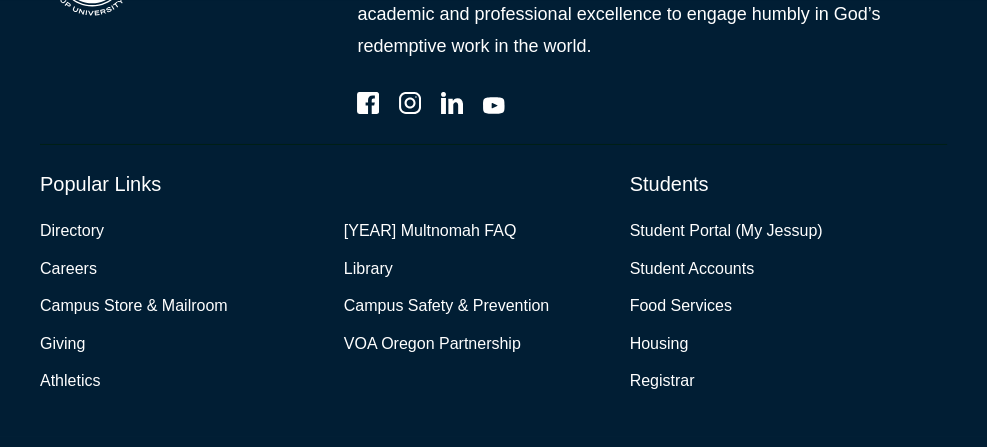 scroll, scrollTop: 7700, scrollLeft: 0, axis: vertical 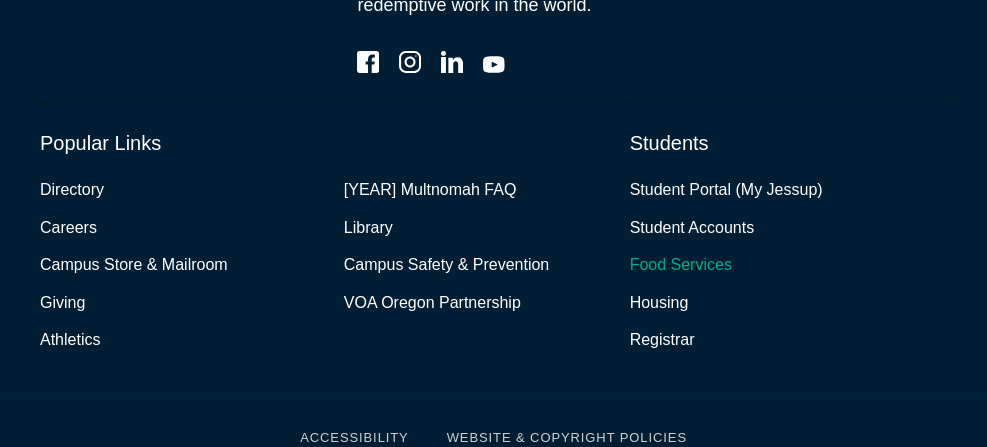 click on "Food Services" at bounding box center [681, 265] 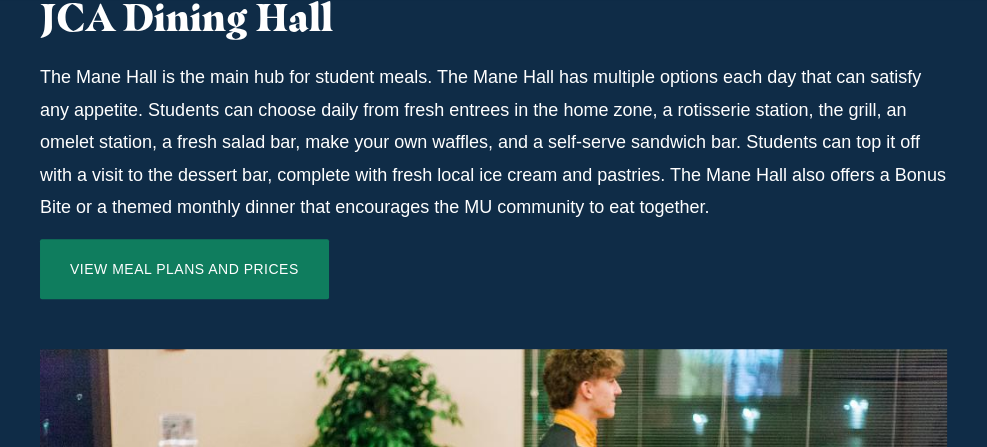 scroll, scrollTop: 1400, scrollLeft: 0, axis: vertical 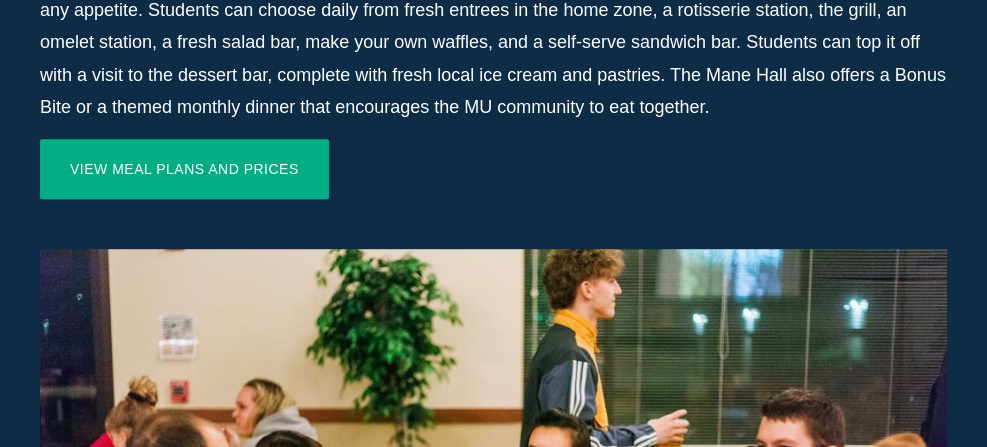 click on "View Meal Plans and Prices" at bounding box center [184, 169] 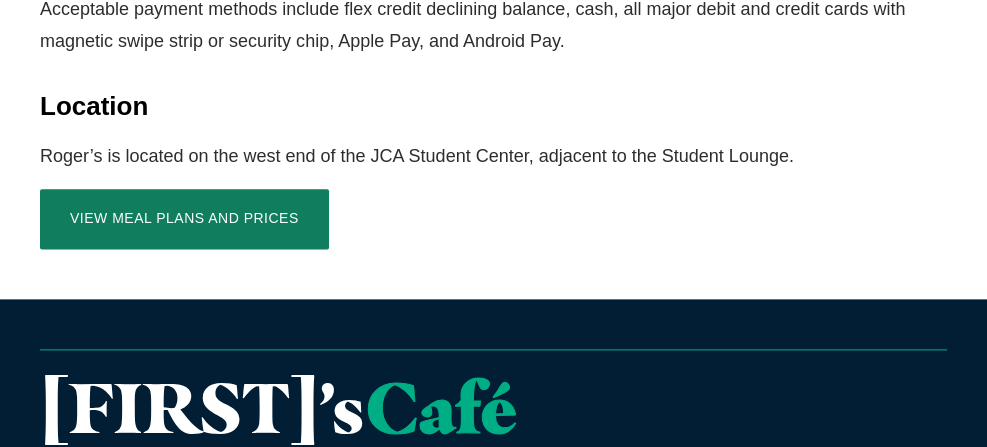 scroll, scrollTop: 2800, scrollLeft: 0, axis: vertical 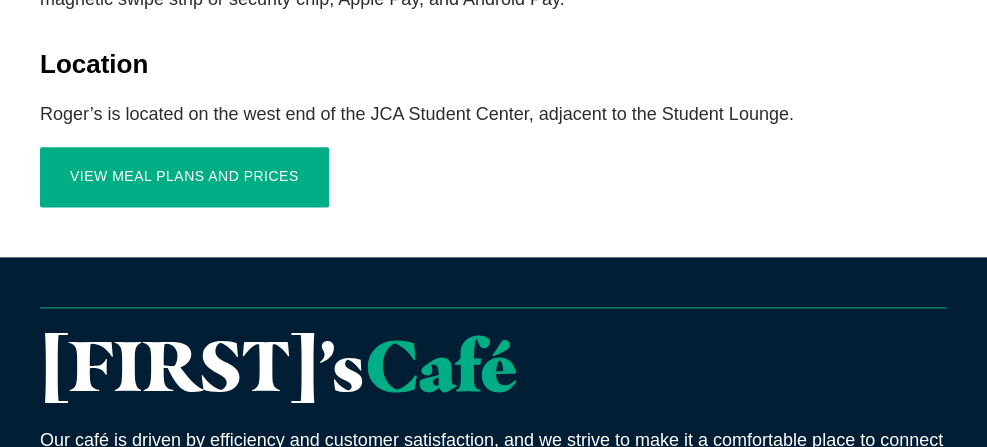 click on "View Meal Plans and Prices" at bounding box center (184, 177) 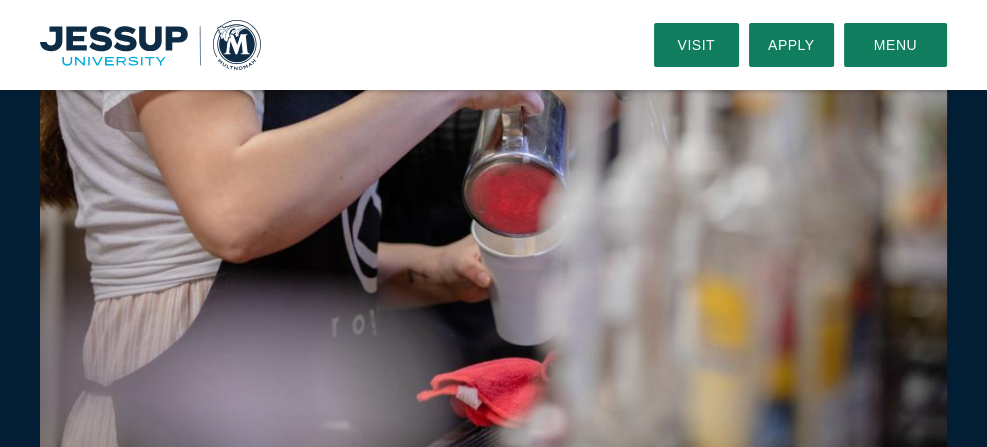 scroll, scrollTop: 3442, scrollLeft: 0, axis: vertical 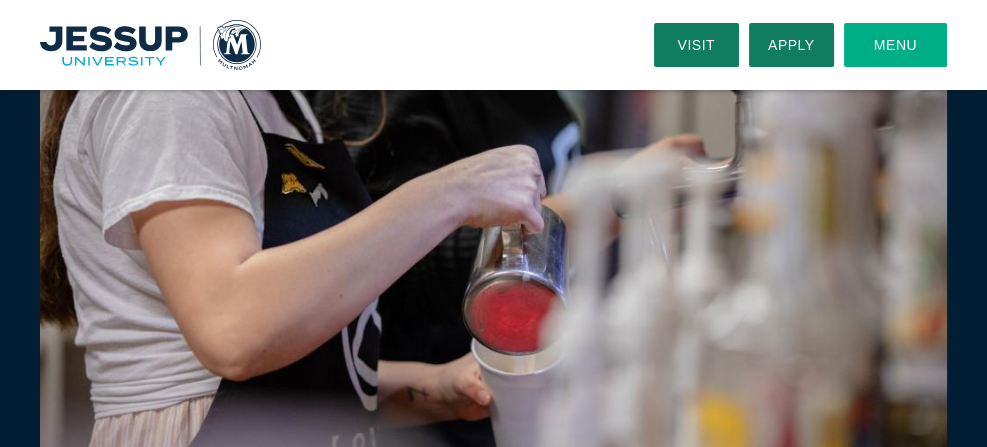 click on "Menu" at bounding box center [895, 45] 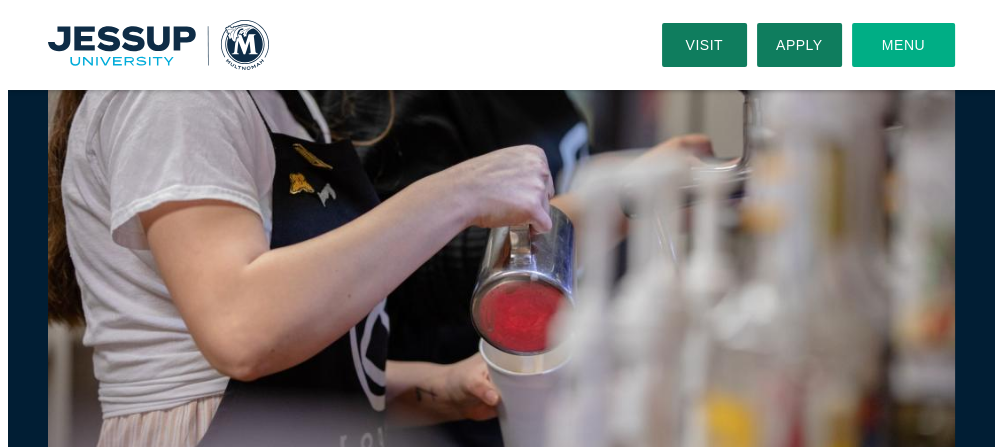 scroll, scrollTop: 3452, scrollLeft: 0, axis: vertical 